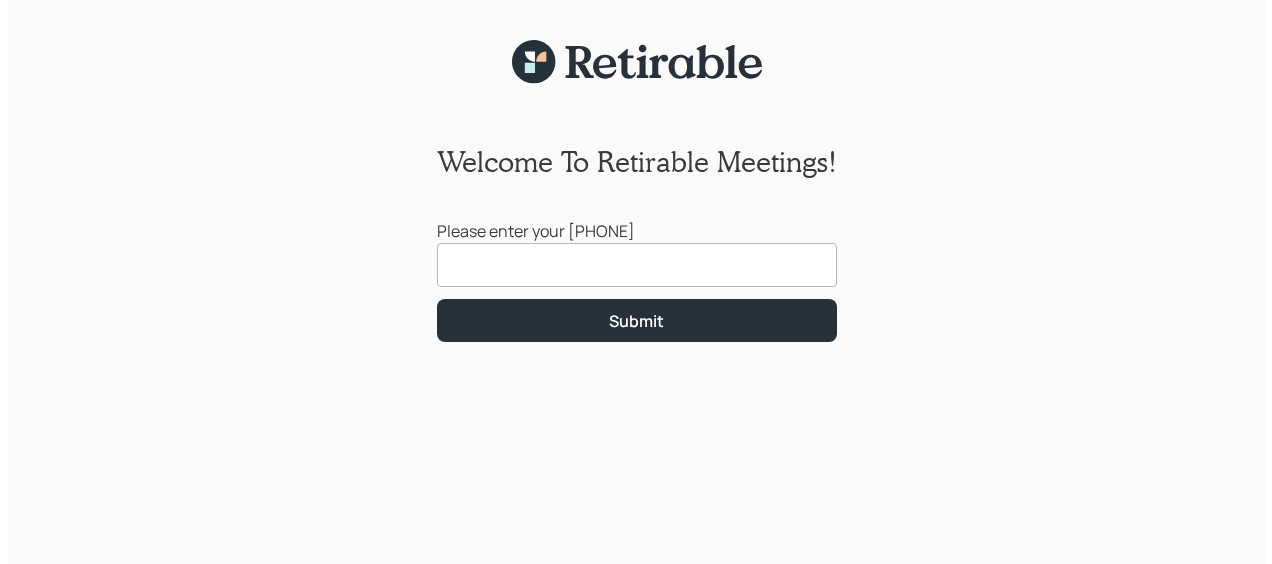 scroll, scrollTop: 0, scrollLeft: 0, axis: both 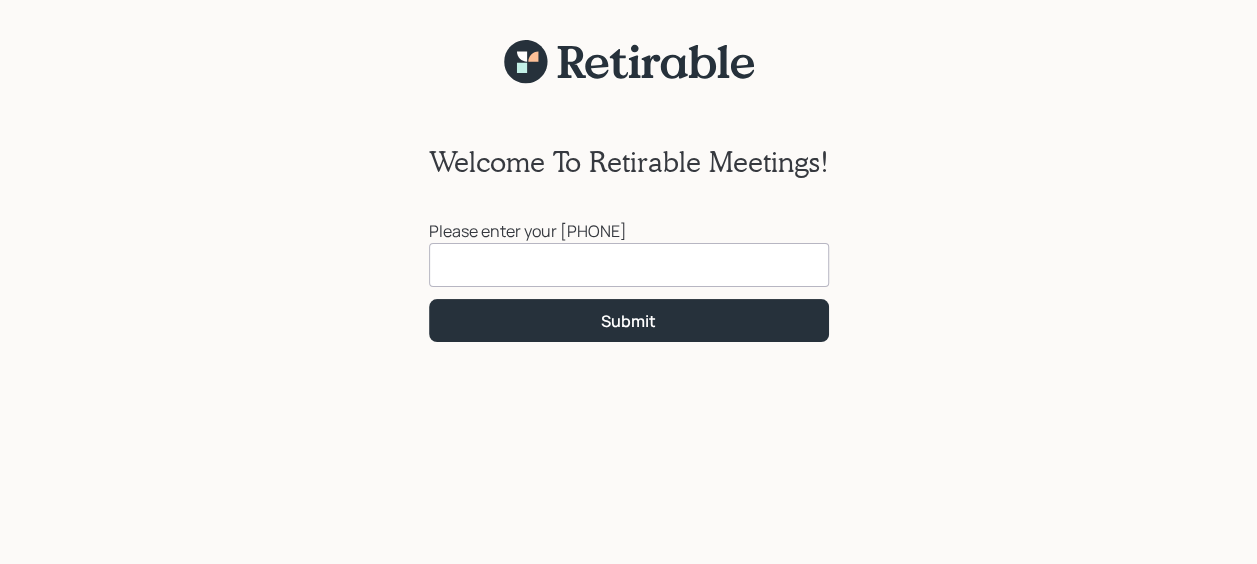 click at bounding box center (629, 265) 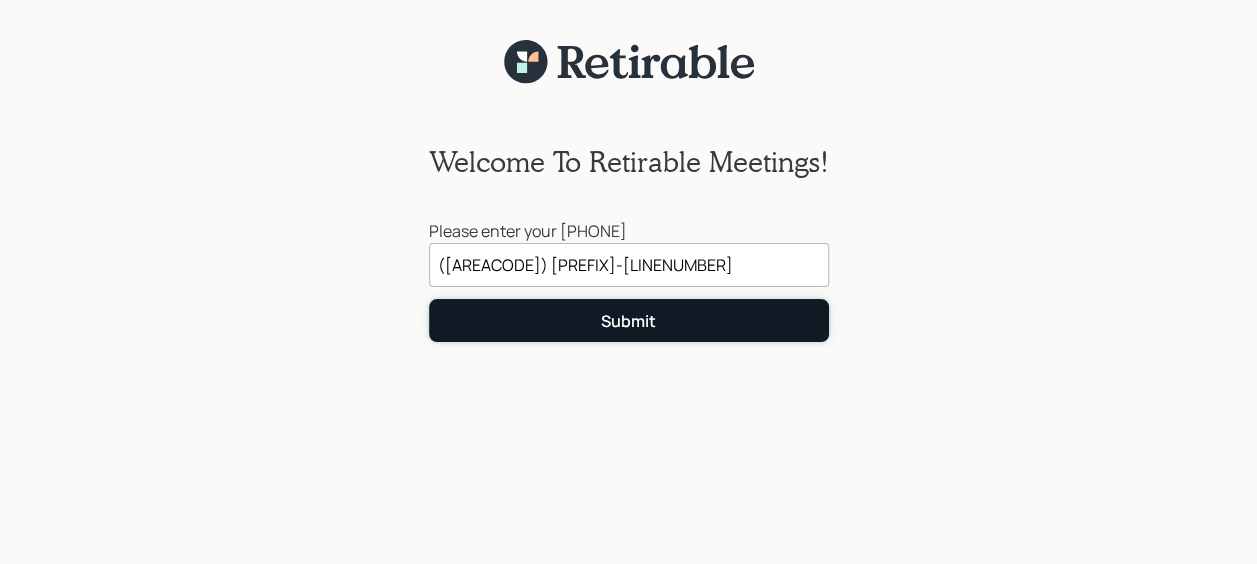 click on "Submit" at bounding box center (628, 321) 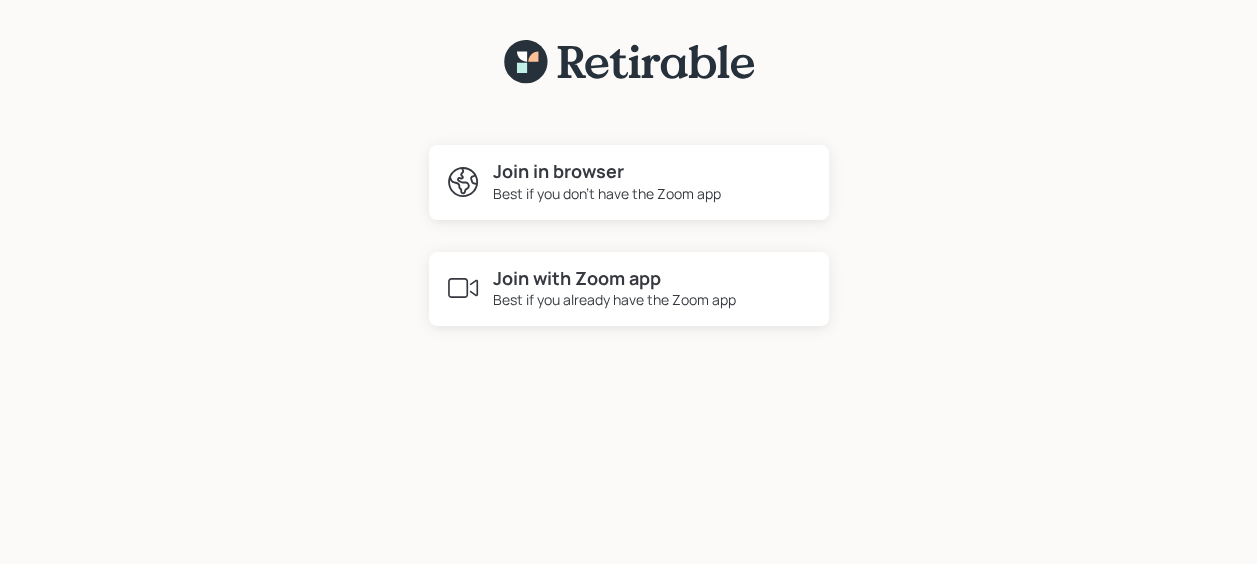 click on "Join in browser" at bounding box center (607, 172) 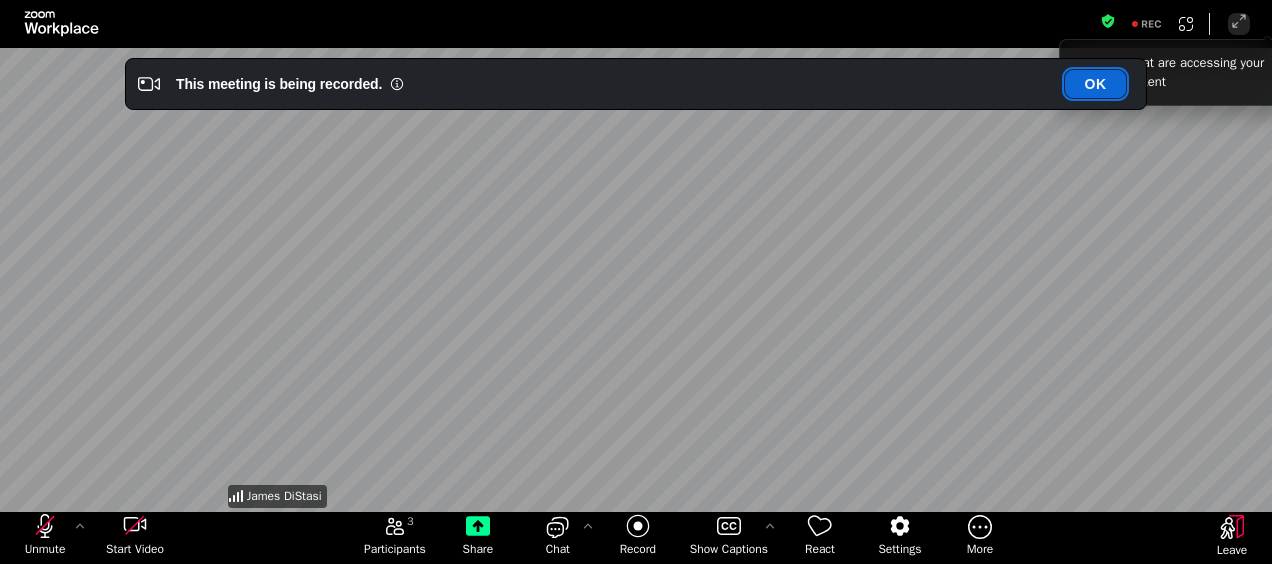 click on "OK" at bounding box center [1095, 84] 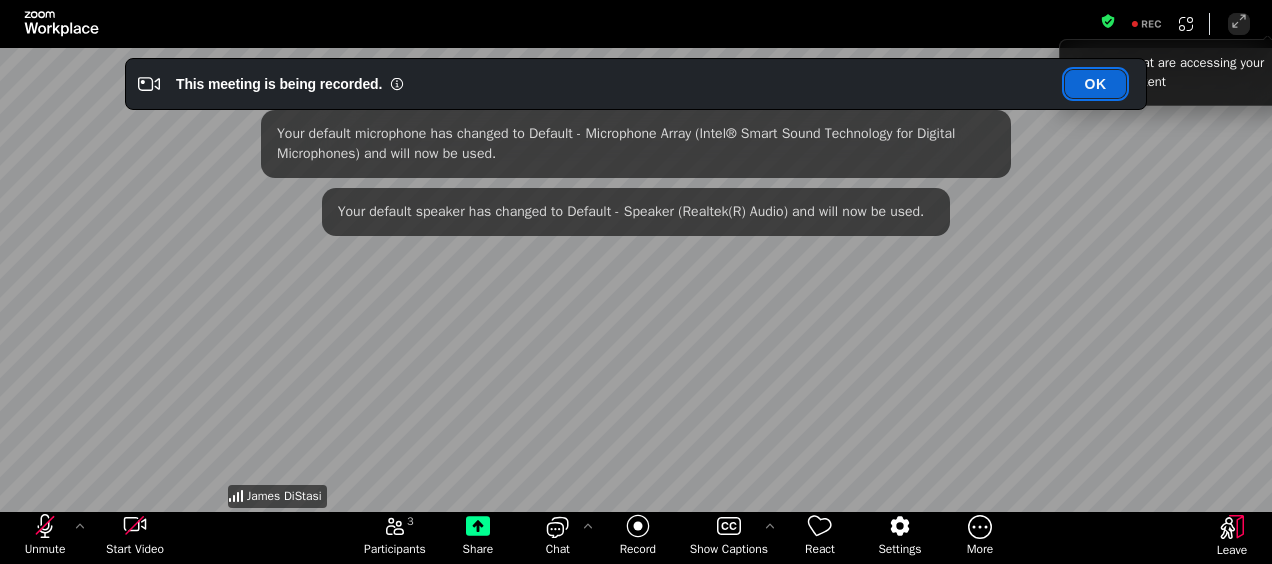 click on "OK" at bounding box center (1095, 84) 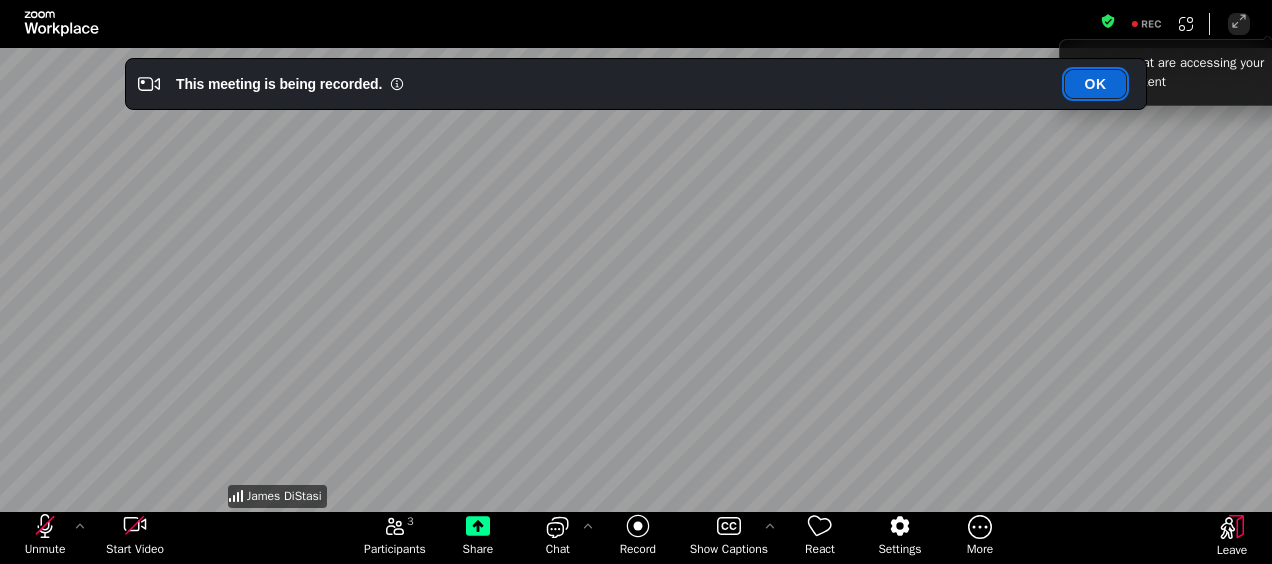 click on "OK" at bounding box center (1095, 84) 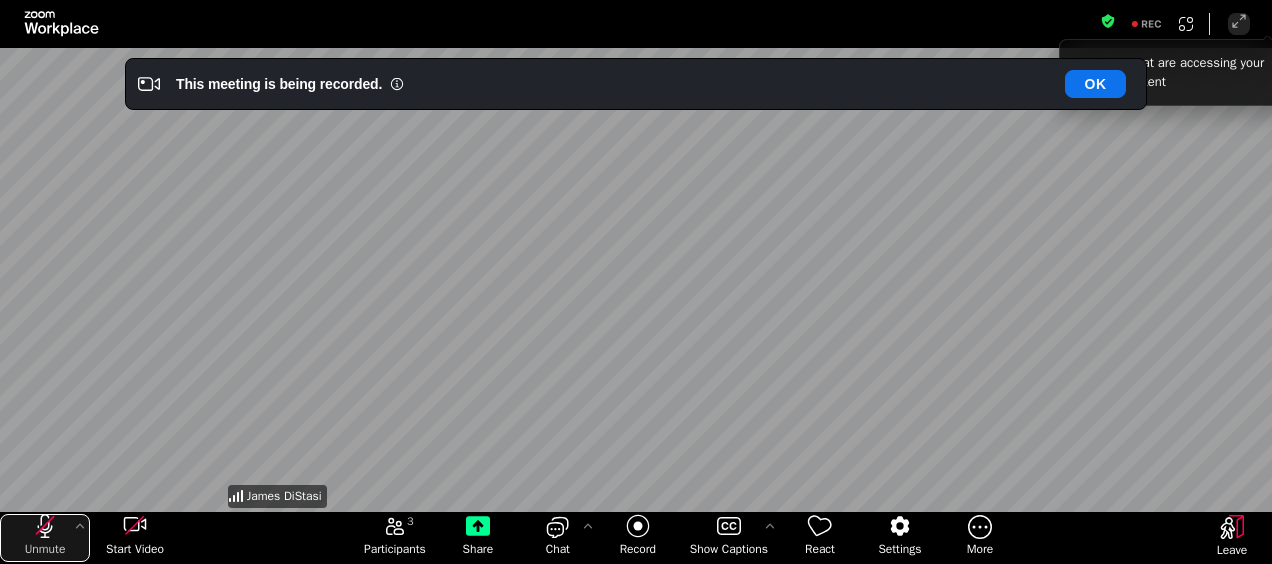 click at bounding box center [45, 526] 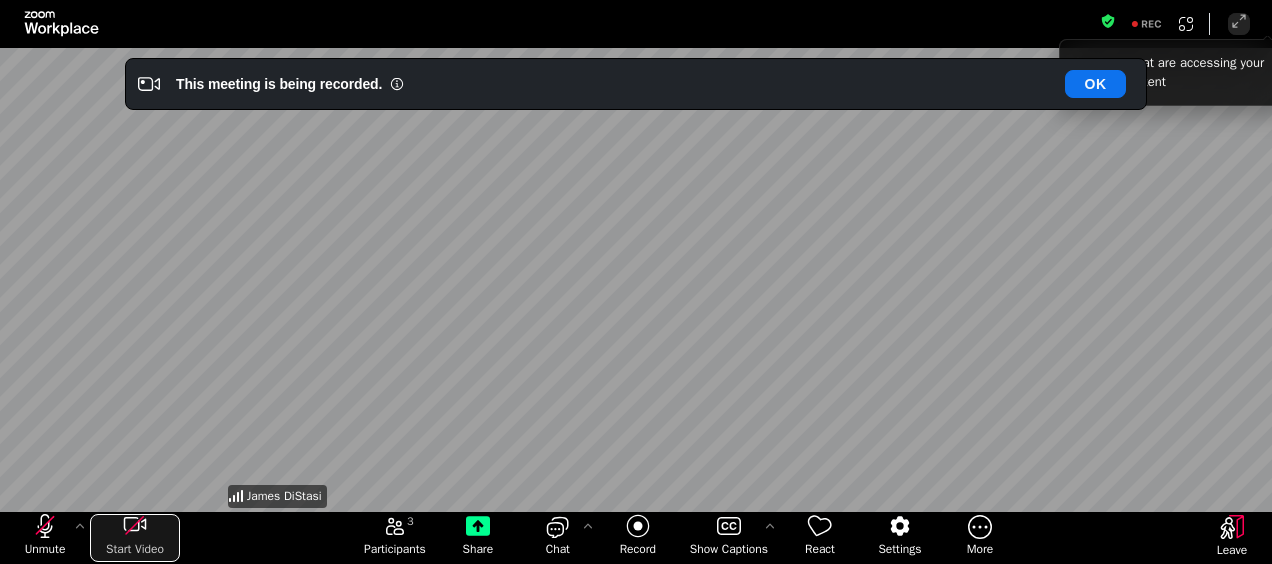 click at bounding box center (135, 526) 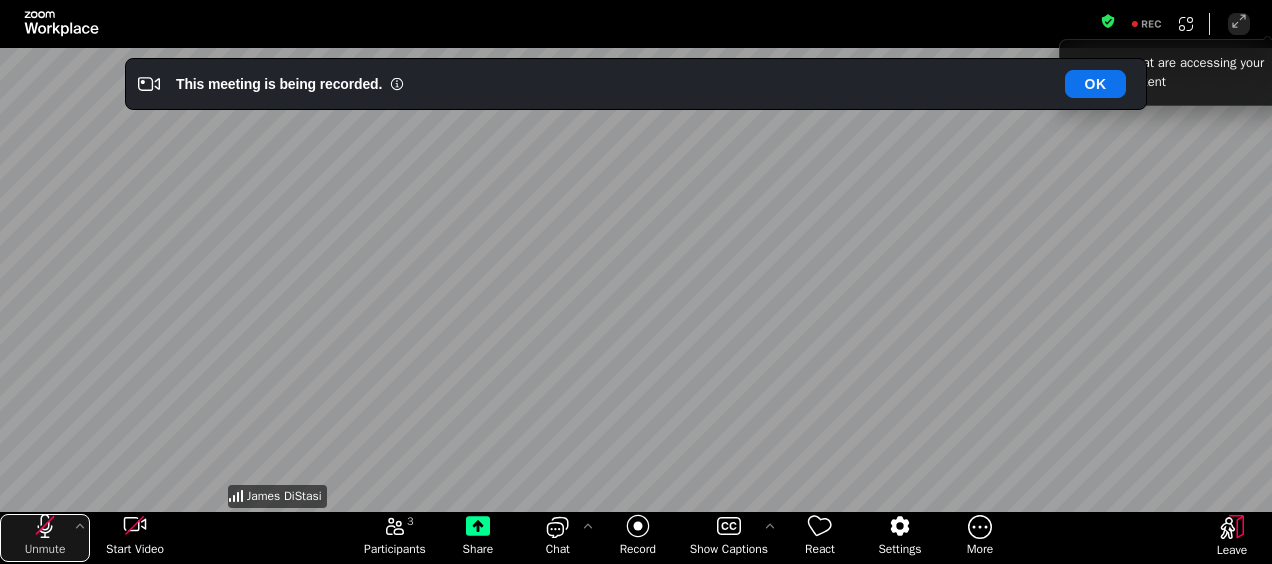 click at bounding box center [45, 526] 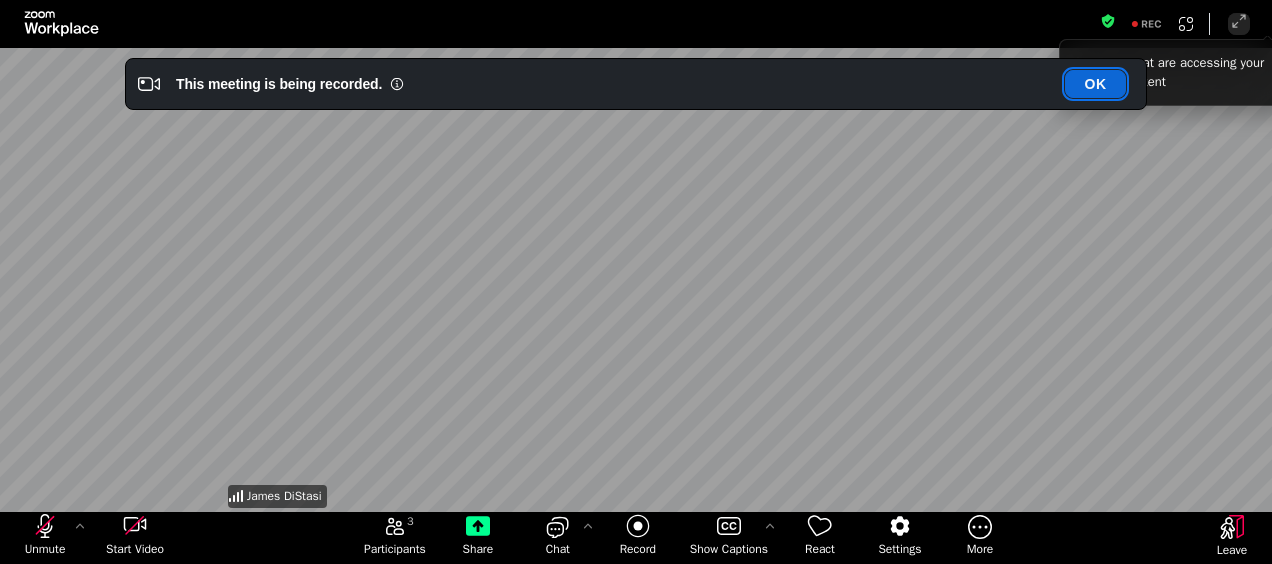 click on "OK" at bounding box center [1095, 84] 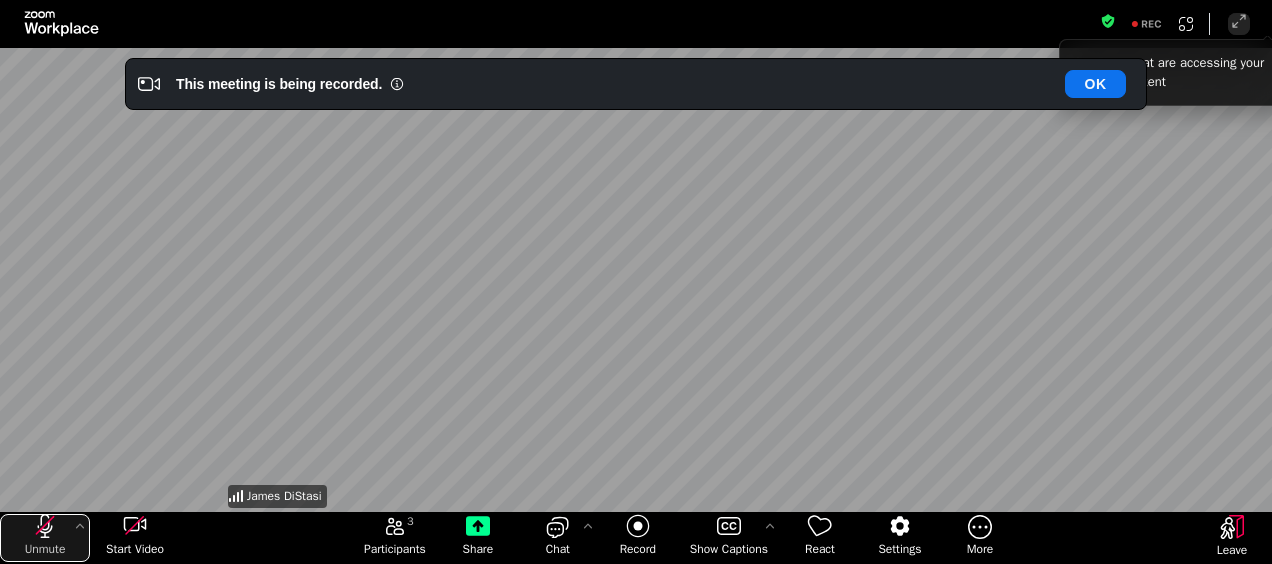 click at bounding box center [45, 526] 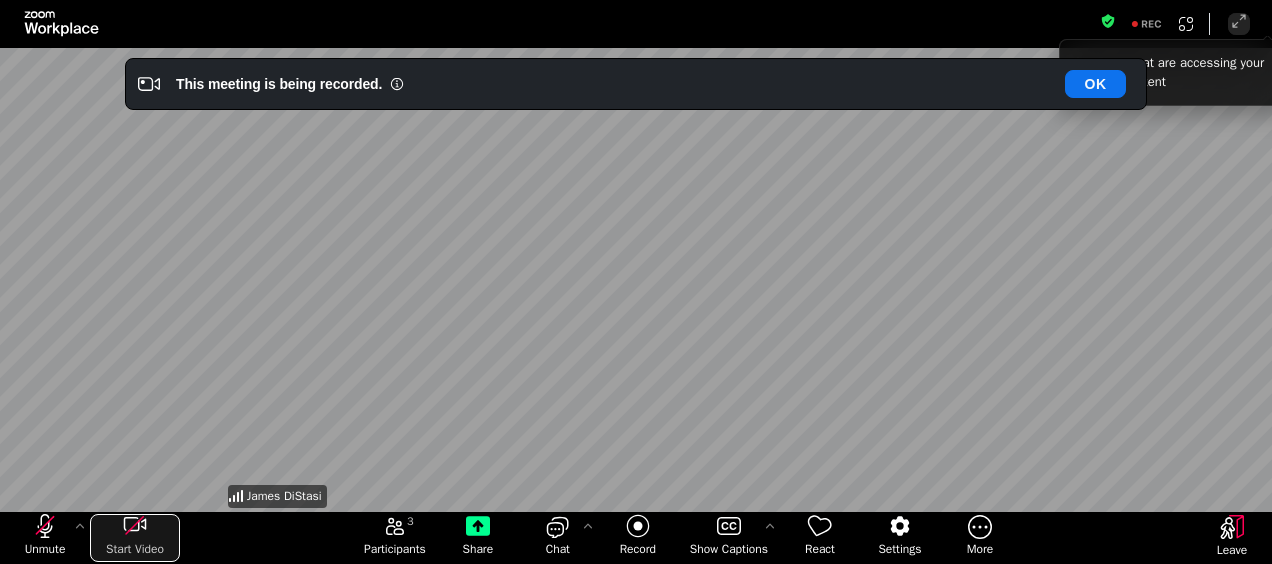 click at bounding box center (135, 526) 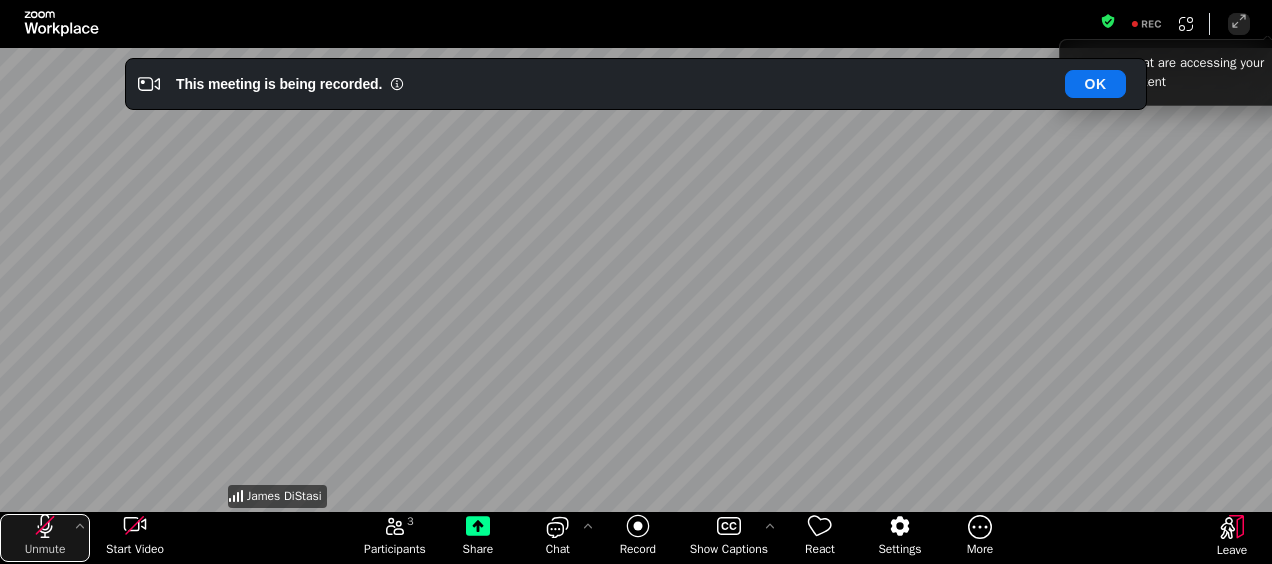 click at bounding box center [45, 526] 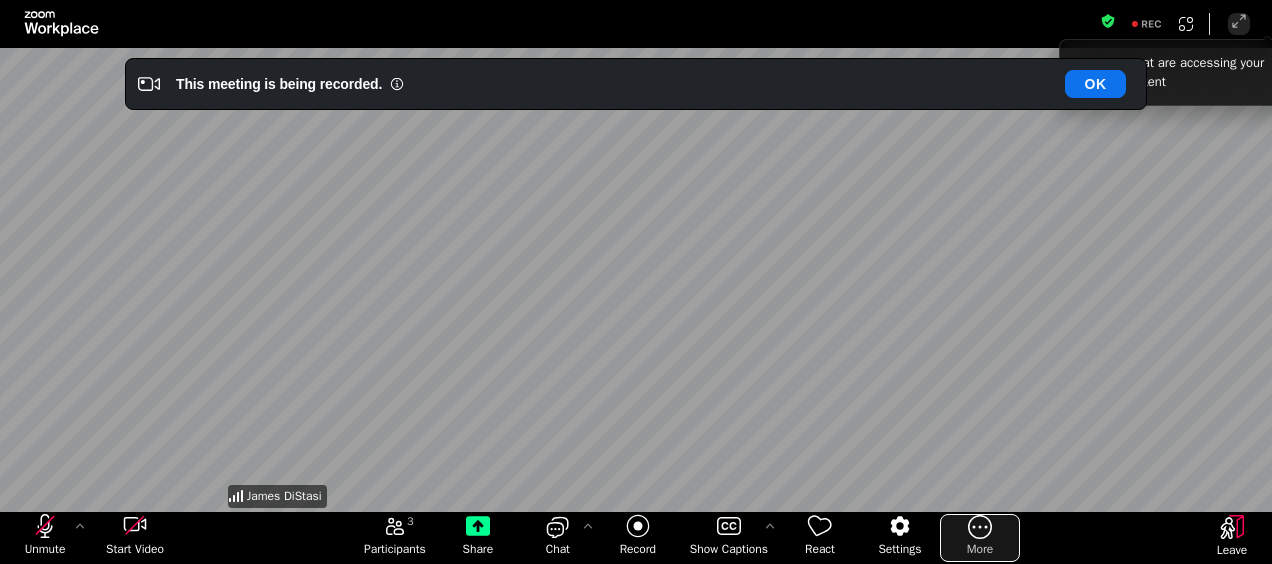 click at bounding box center (980, 526) 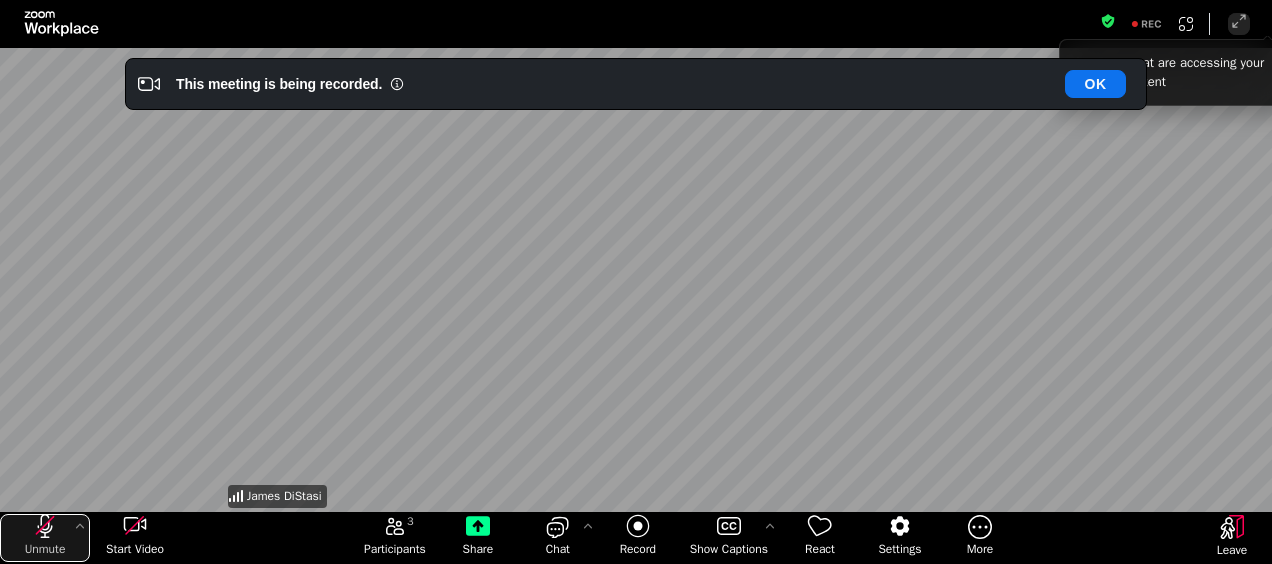 click at bounding box center (45, 526) 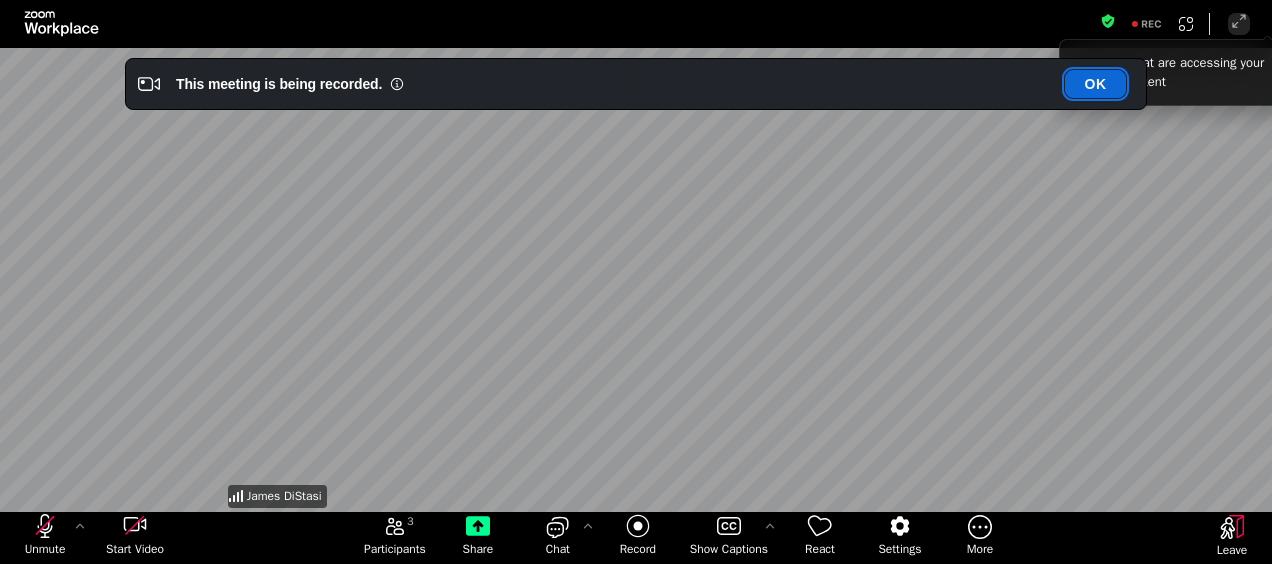 click on "OK" at bounding box center [1095, 84] 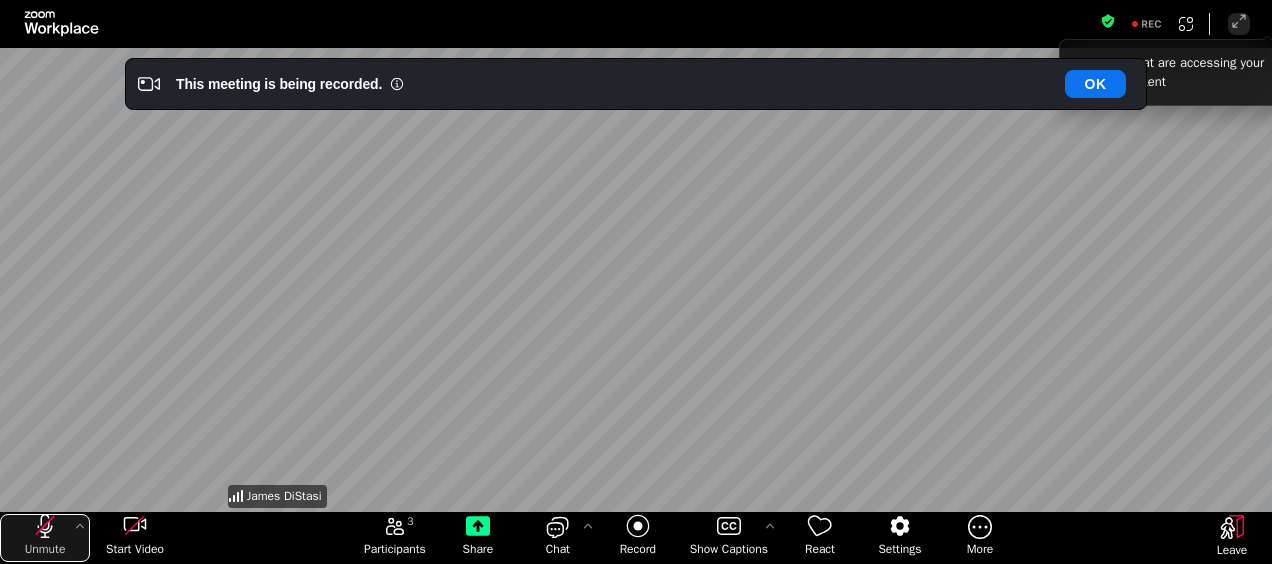 click at bounding box center (45, 526) 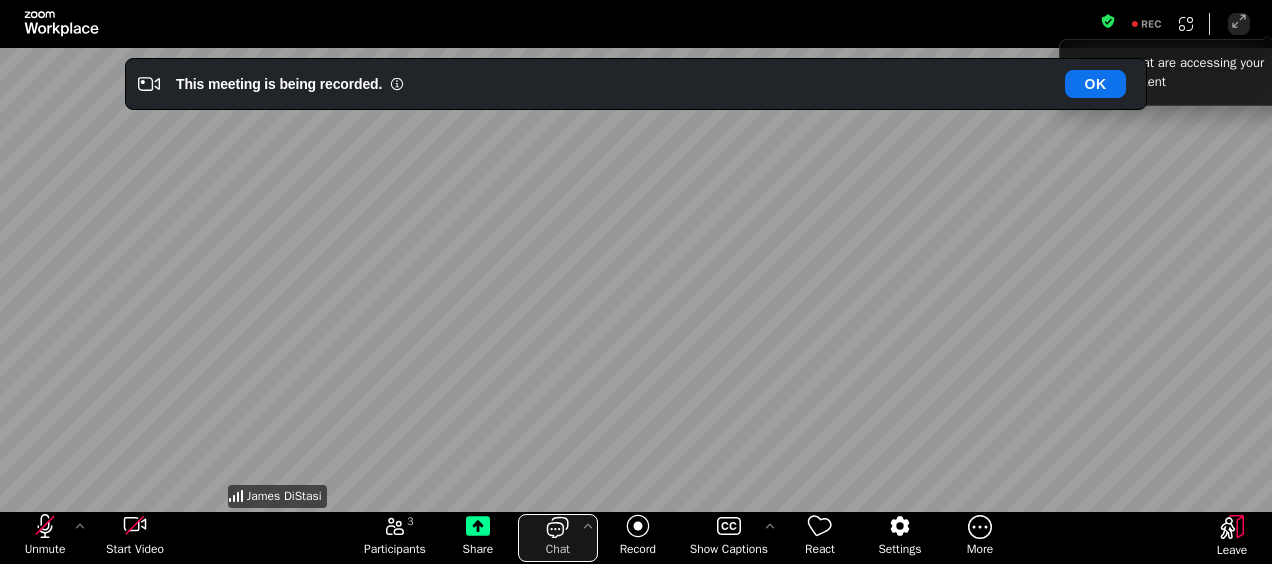 click at bounding box center (558, 526) 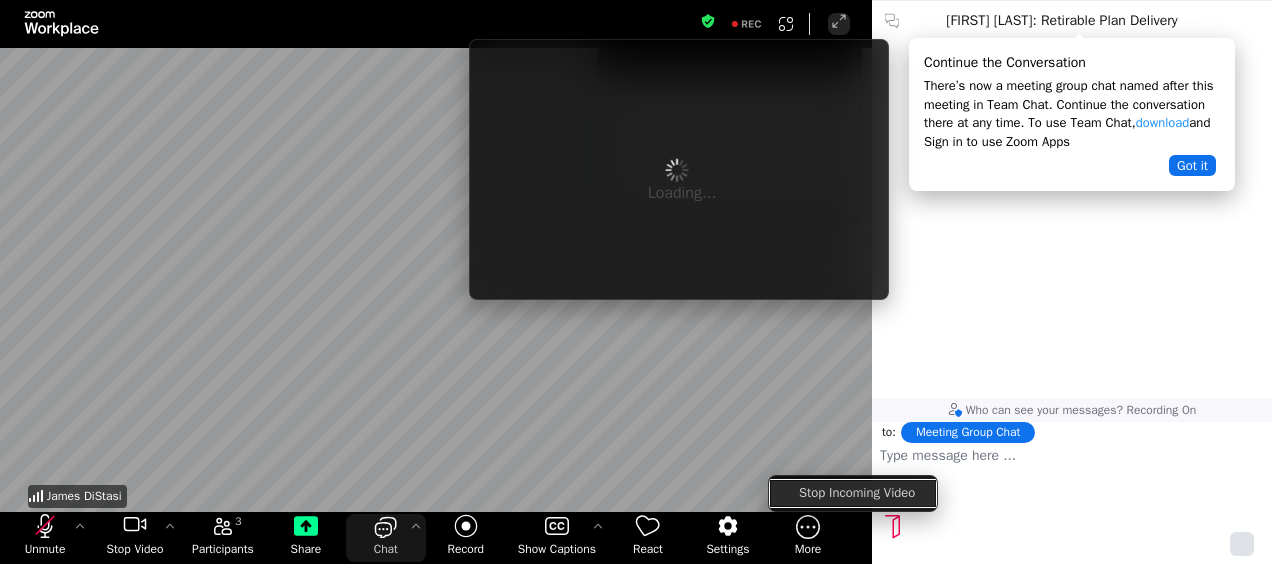scroll, scrollTop: 16, scrollLeft: 13, axis: both 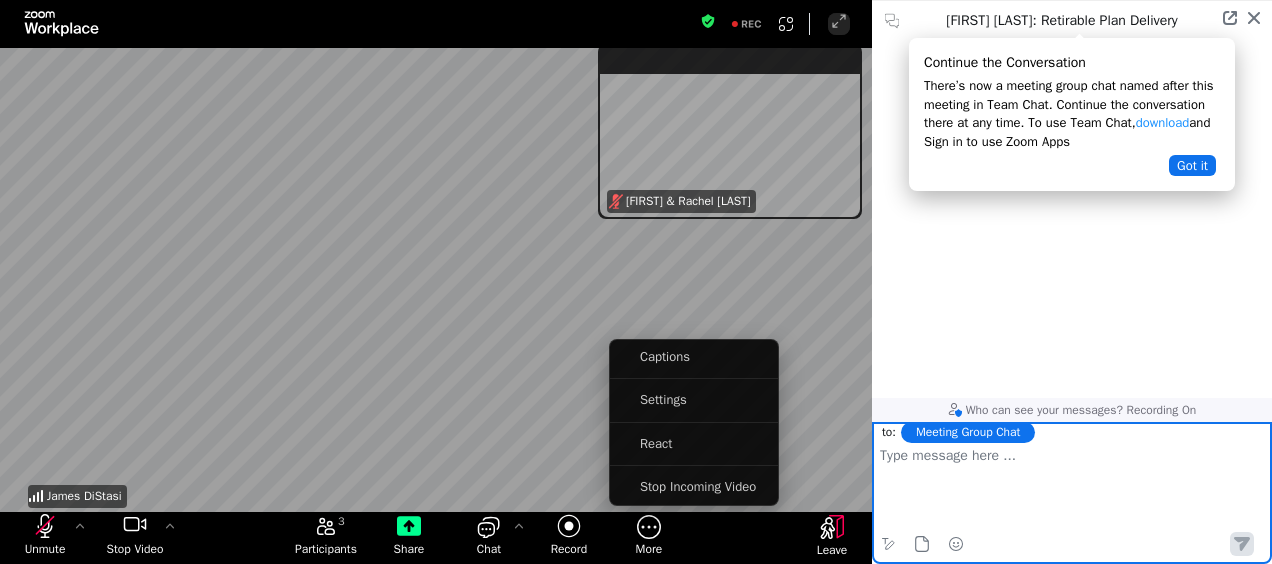 click at bounding box center [1072, 489] 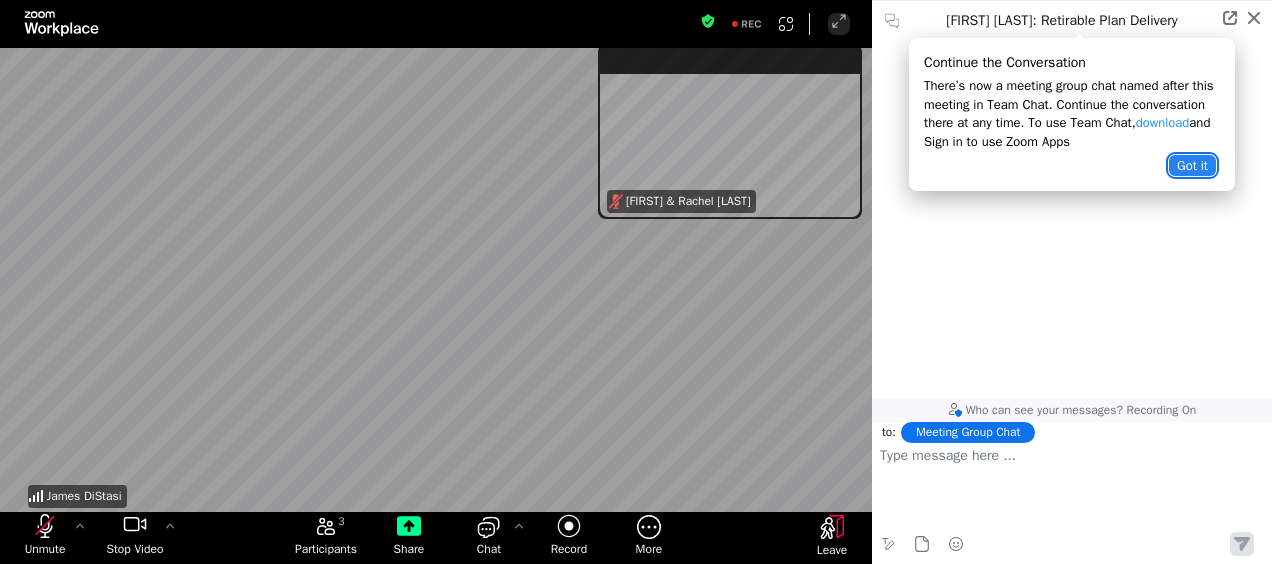 click on "Got it" at bounding box center (1192, 165) 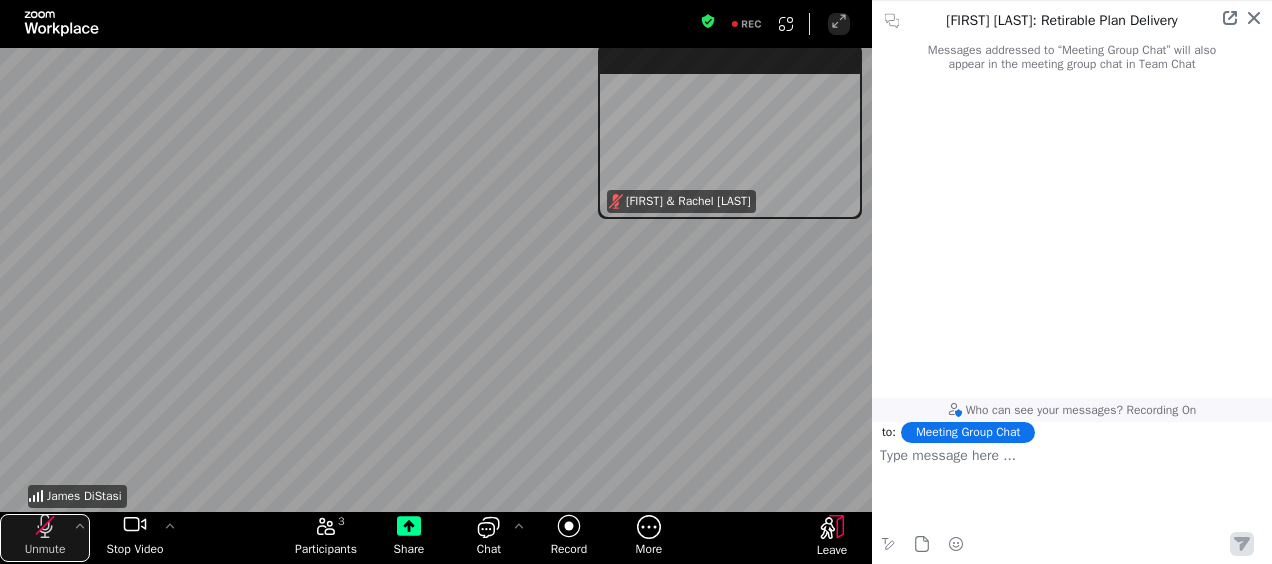 click at bounding box center (44, 525) 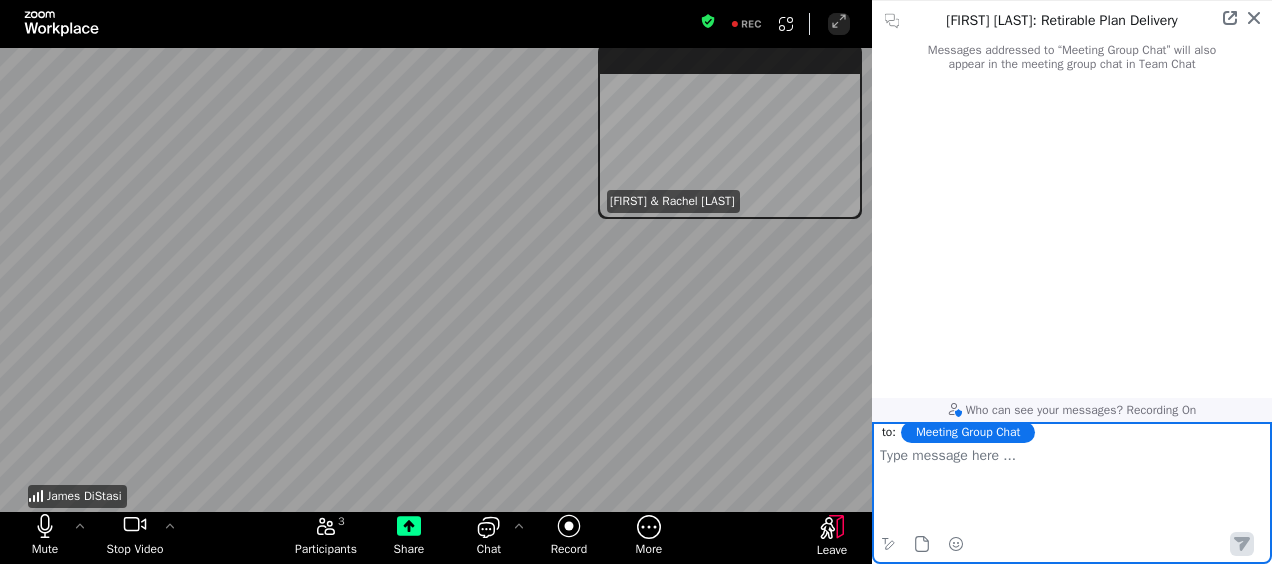 click at bounding box center [1072, 489] 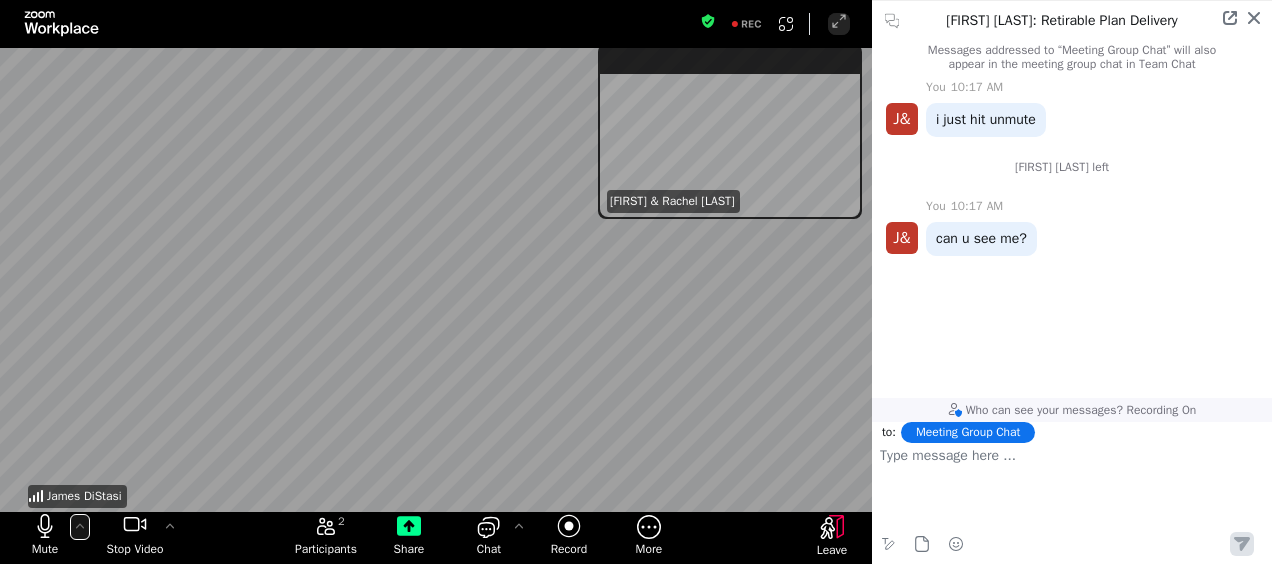 click at bounding box center [80, 526] 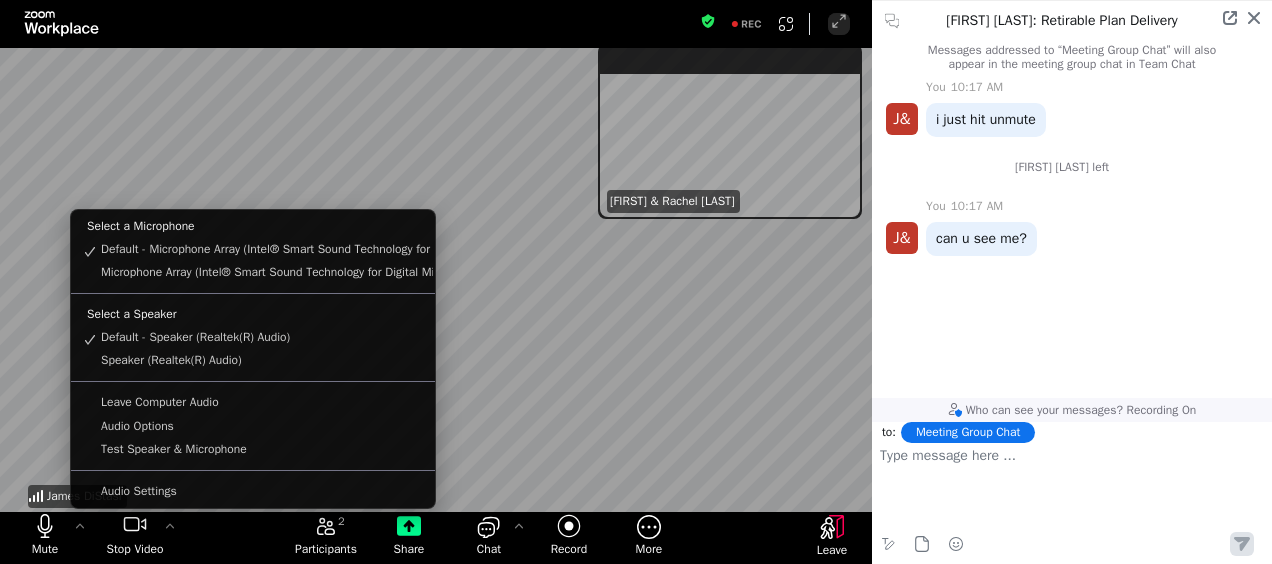 click on "James DiStasi" at bounding box center (436, 280) 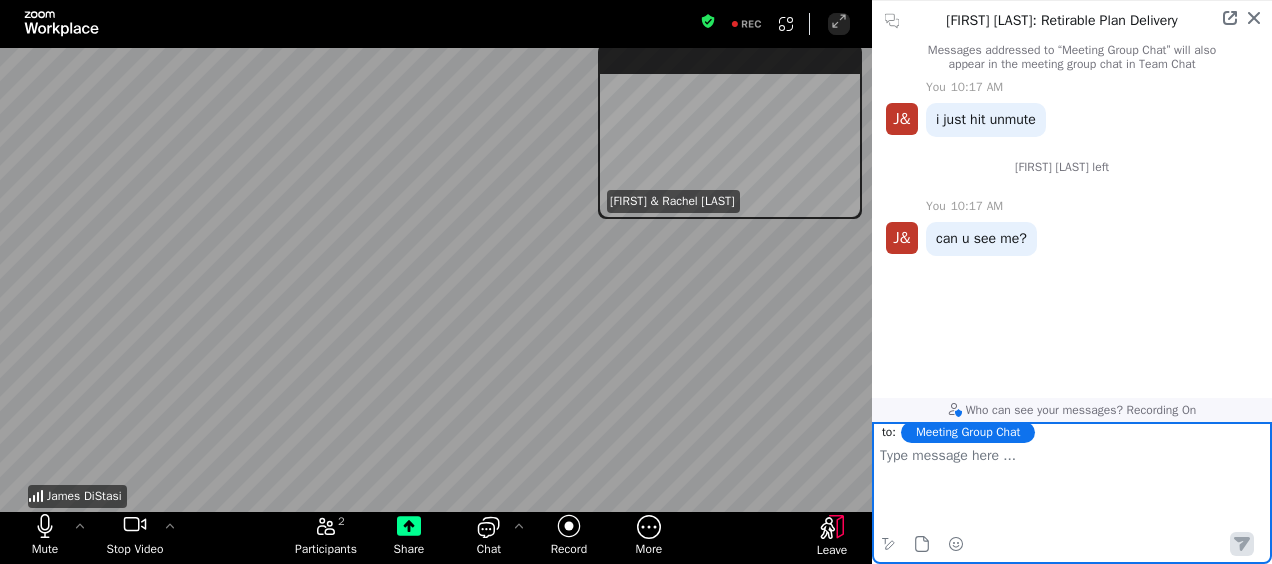 click at bounding box center (1072, 489) 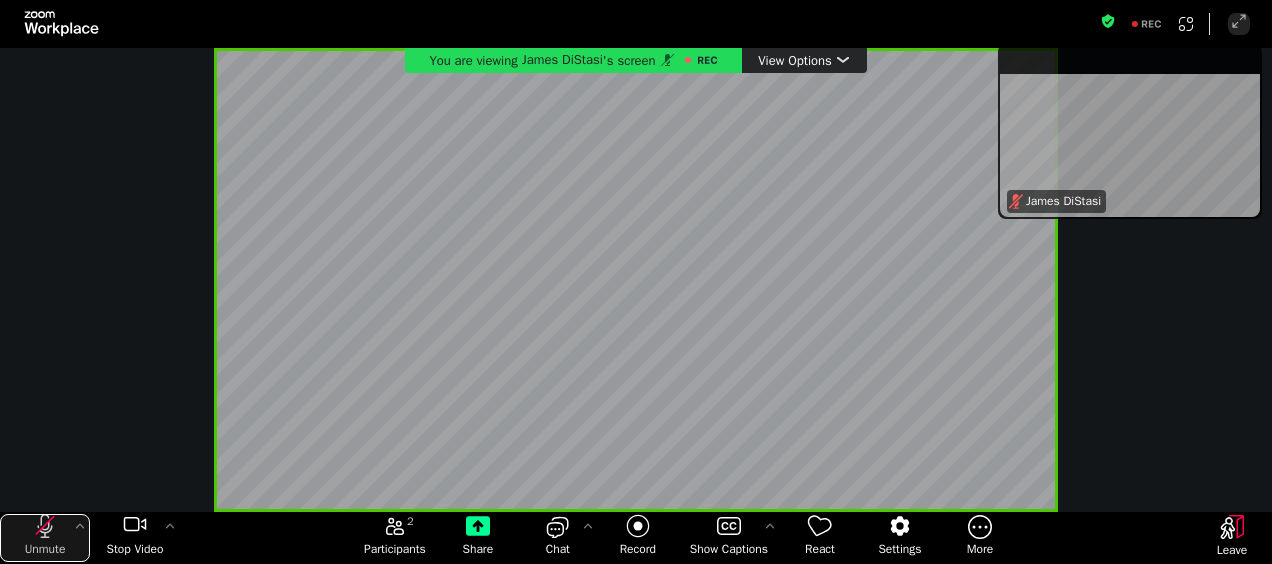 click at bounding box center (45, 526) 